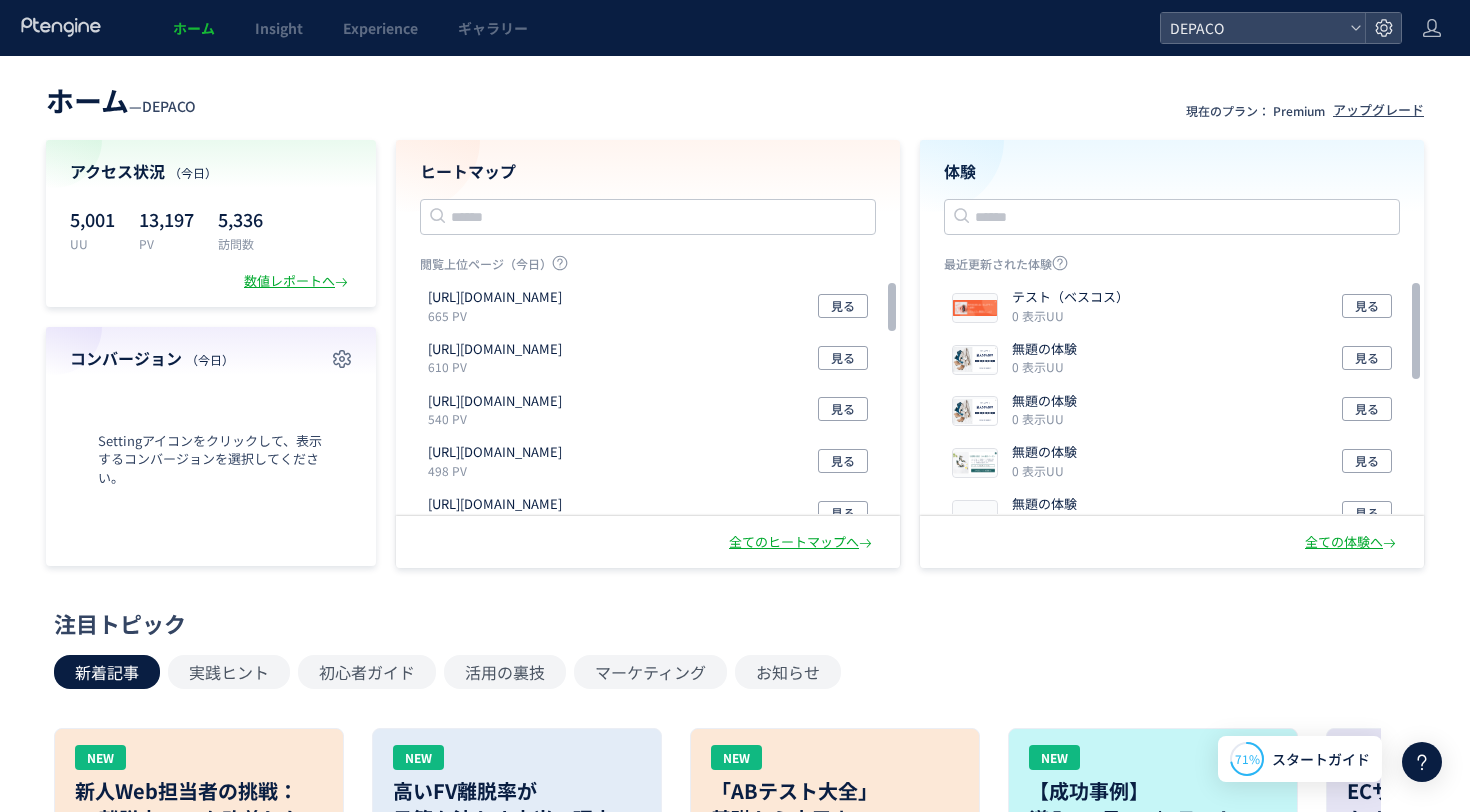 scroll, scrollTop: 0, scrollLeft: 0, axis: both 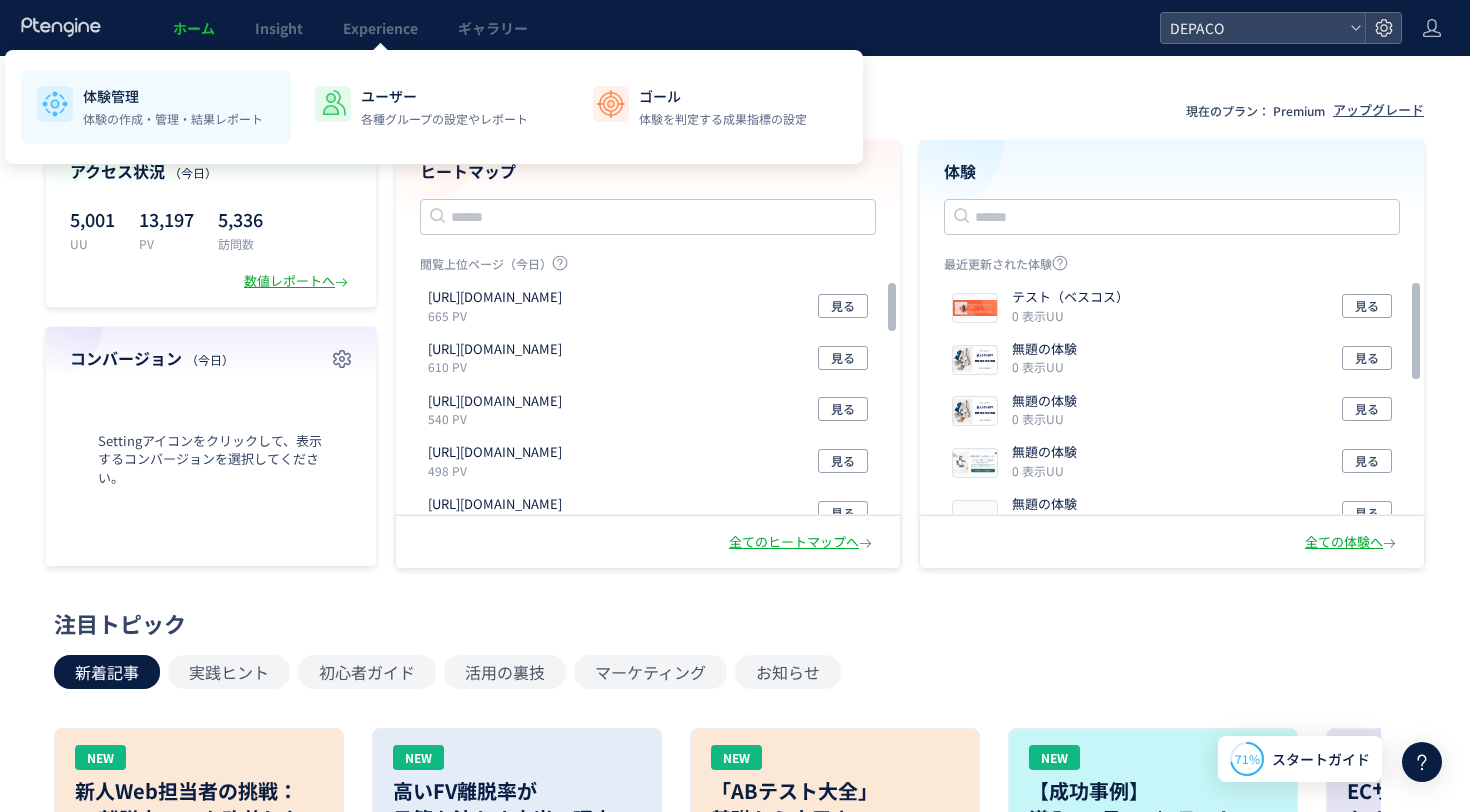 click on "体験管理" at bounding box center [173, 96] 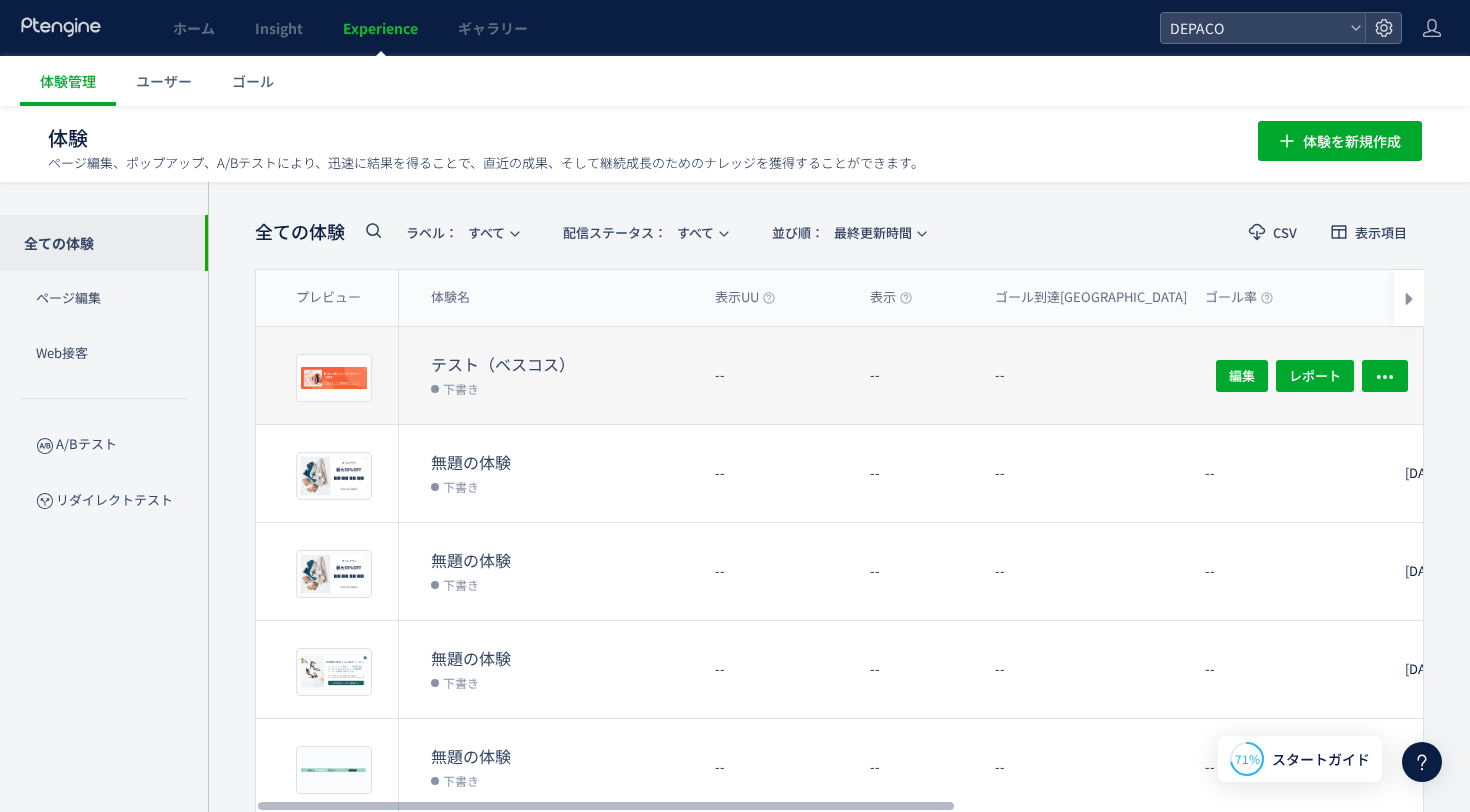 click on "テスト（ベスコス）" at bounding box center [565, 364] 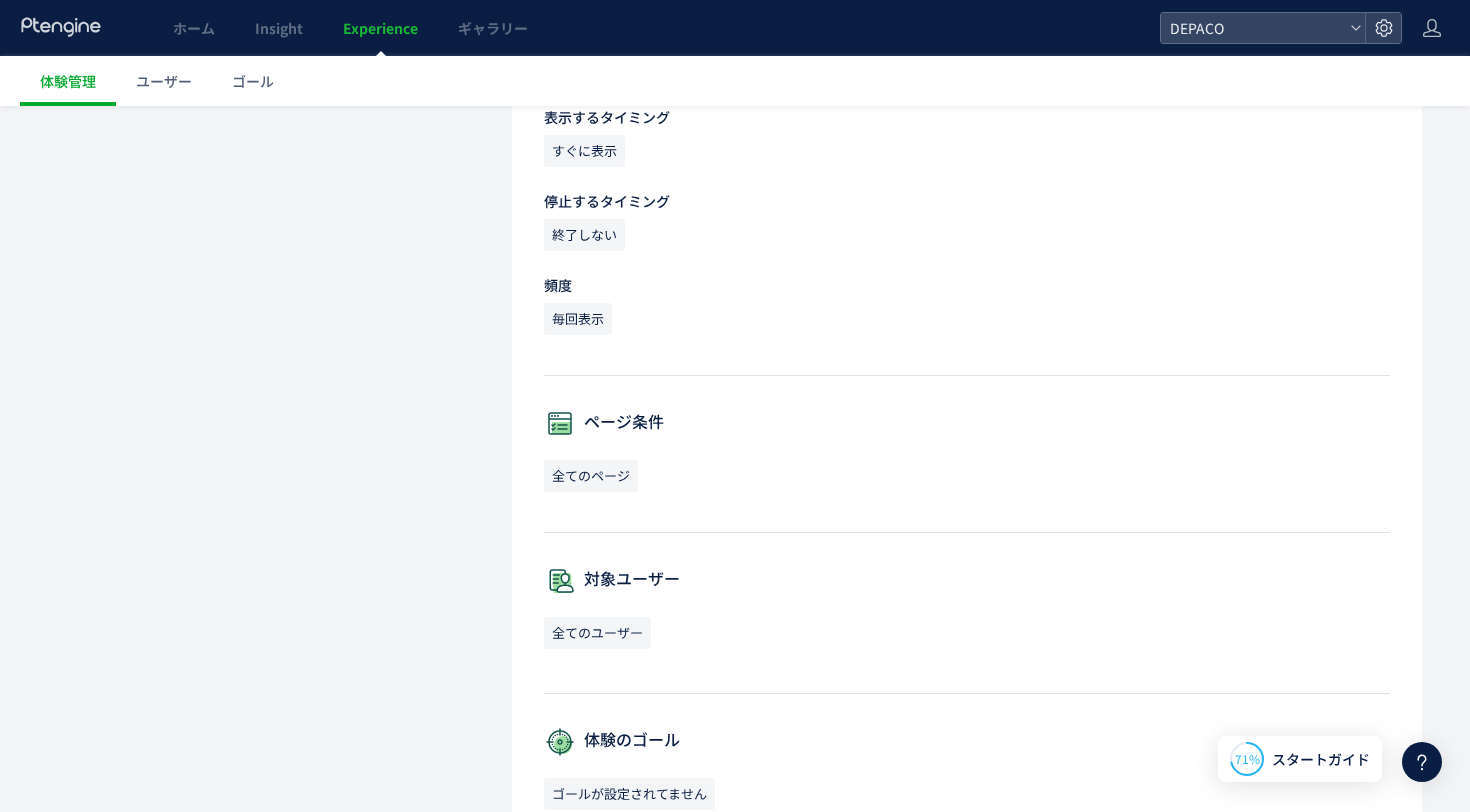 scroll, scrollTop: 0, scrollLeft: 0, axis: both 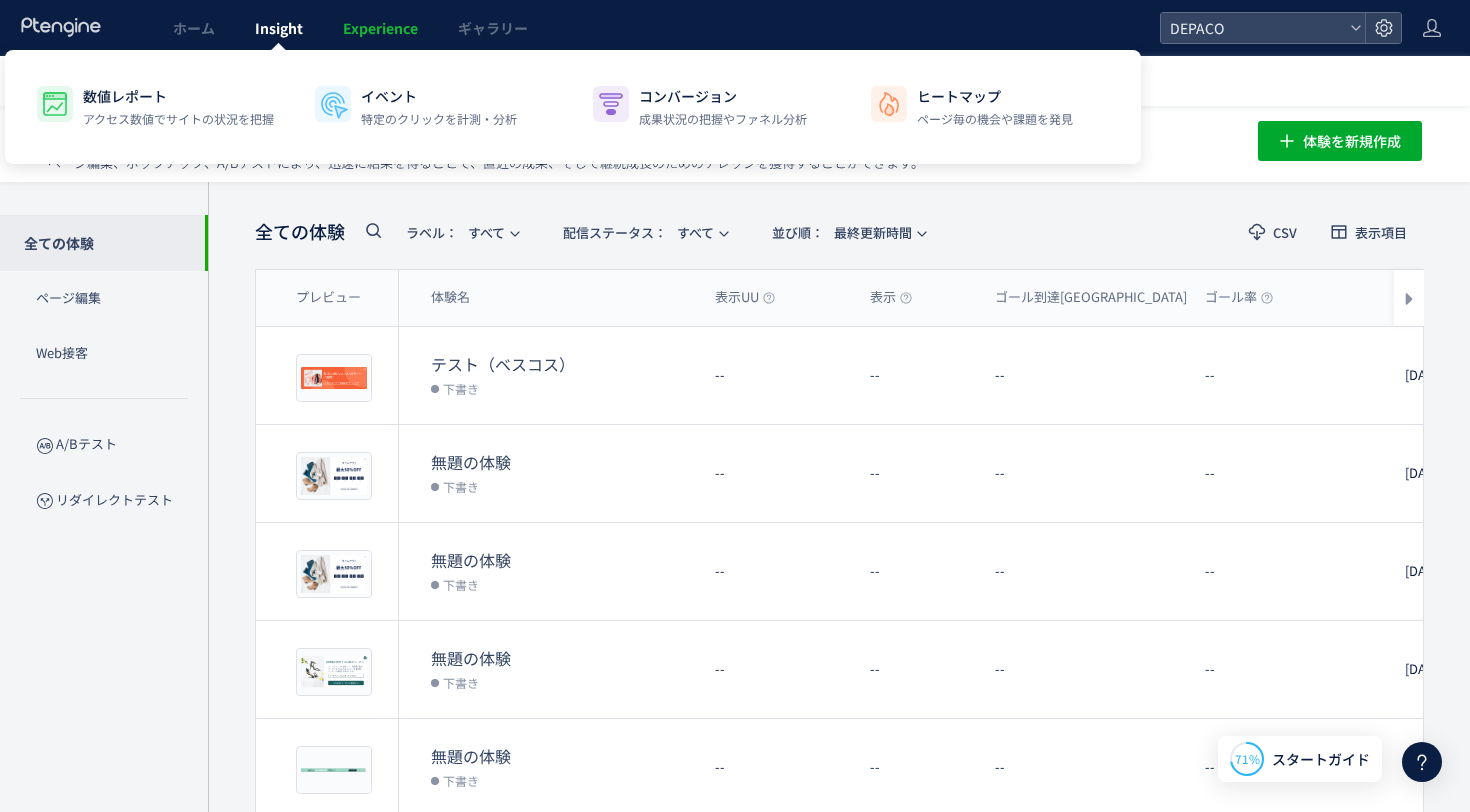 click on "Insight" at bounding box center [279, 28] 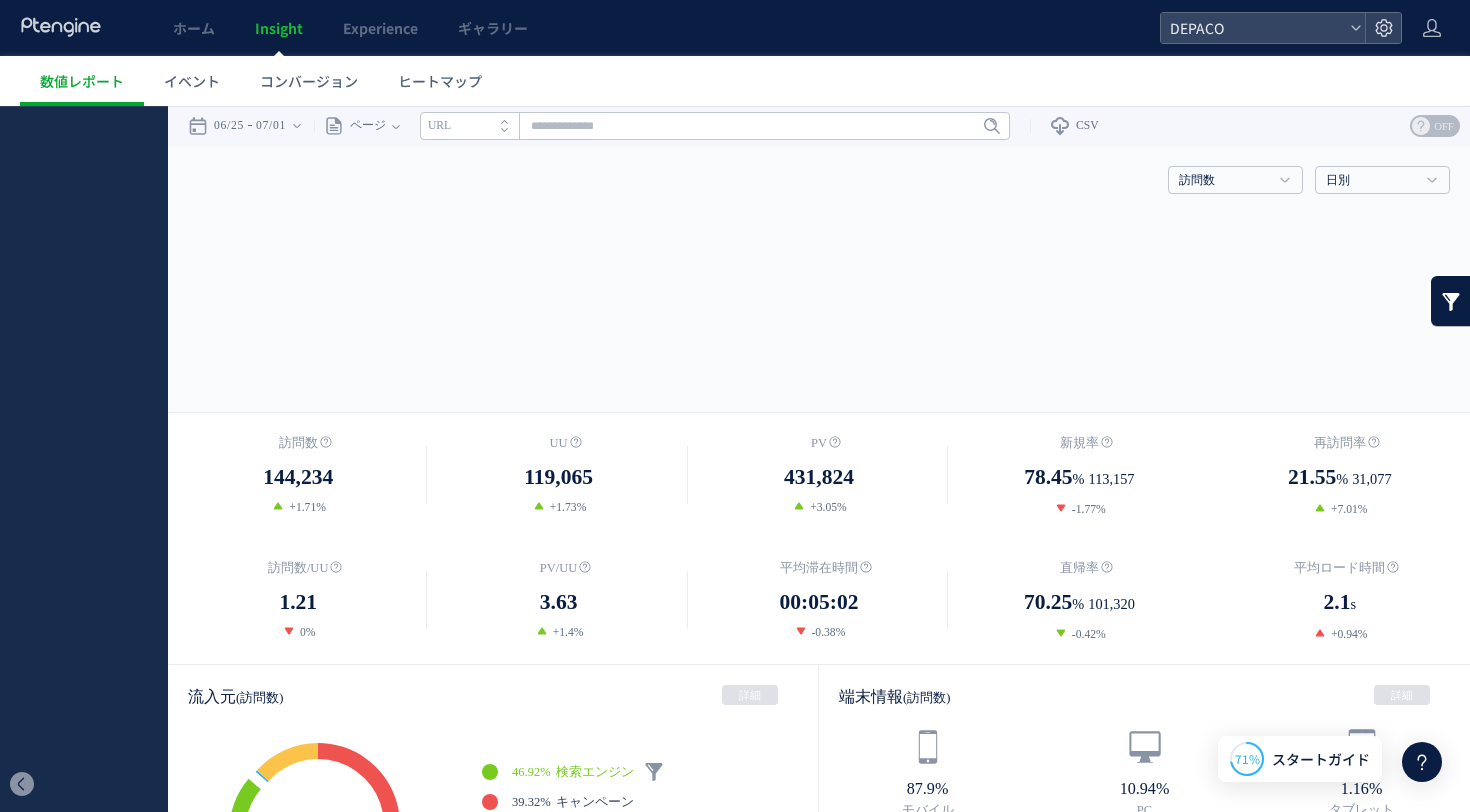 scroll, scrollTop: 0, scrollLeft: 0, axis: both 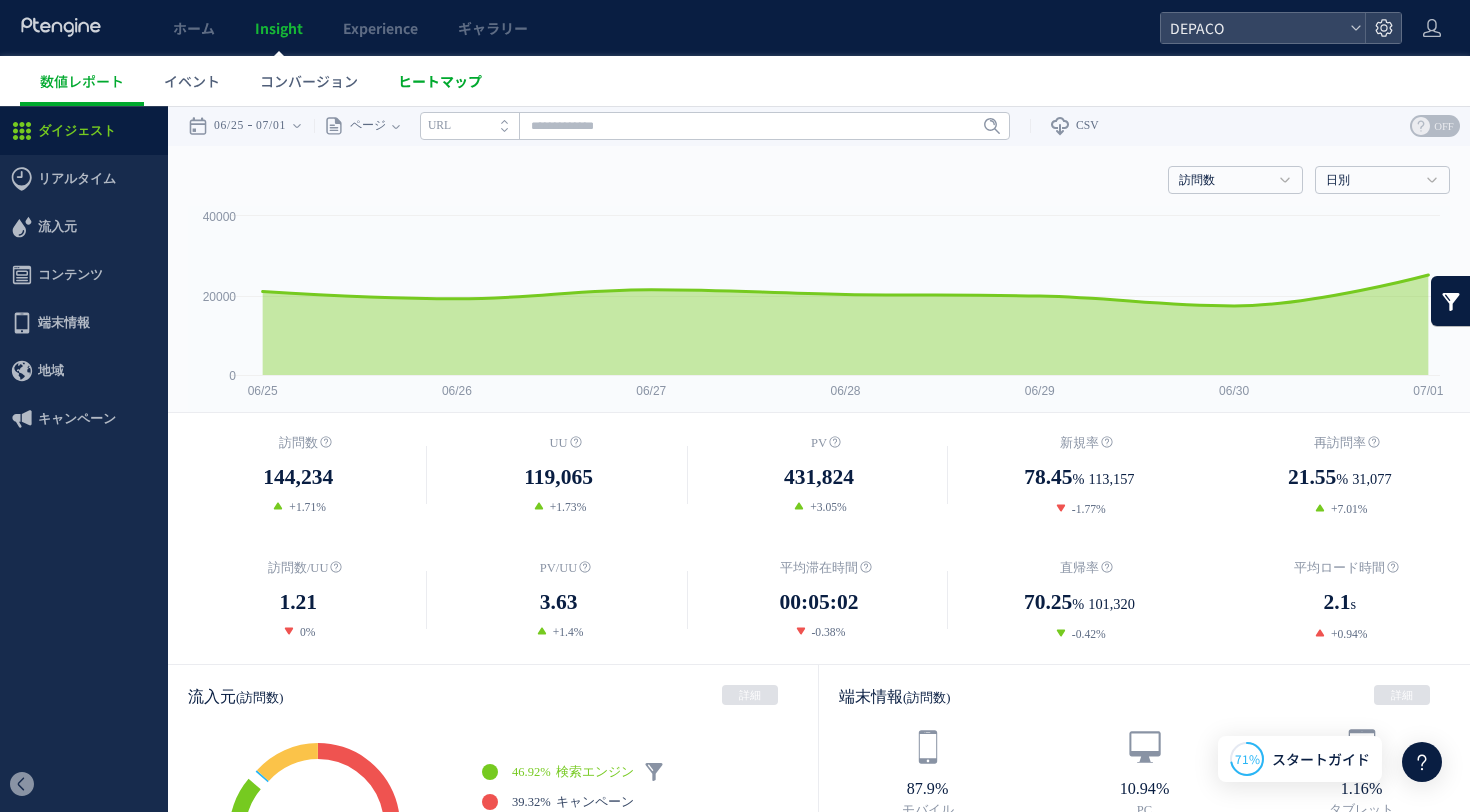 click on "ヒートマップ" at bounding box center [440, 81] 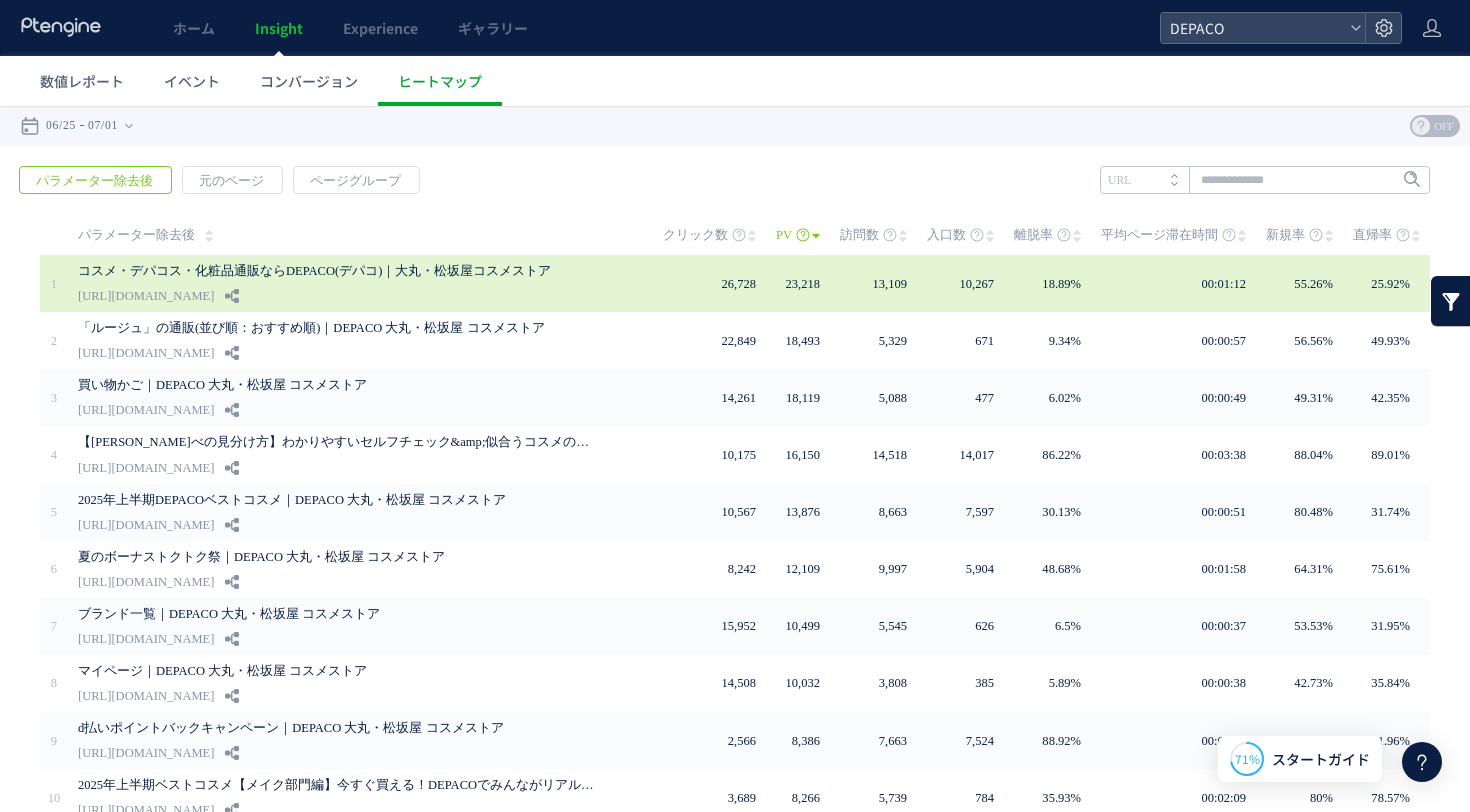 click on "コスメ・デパコス・化粧品通販ならDEPACO(デパコ)｜大丸・松坂屋コスメストア" at bounding box center (338, 271) 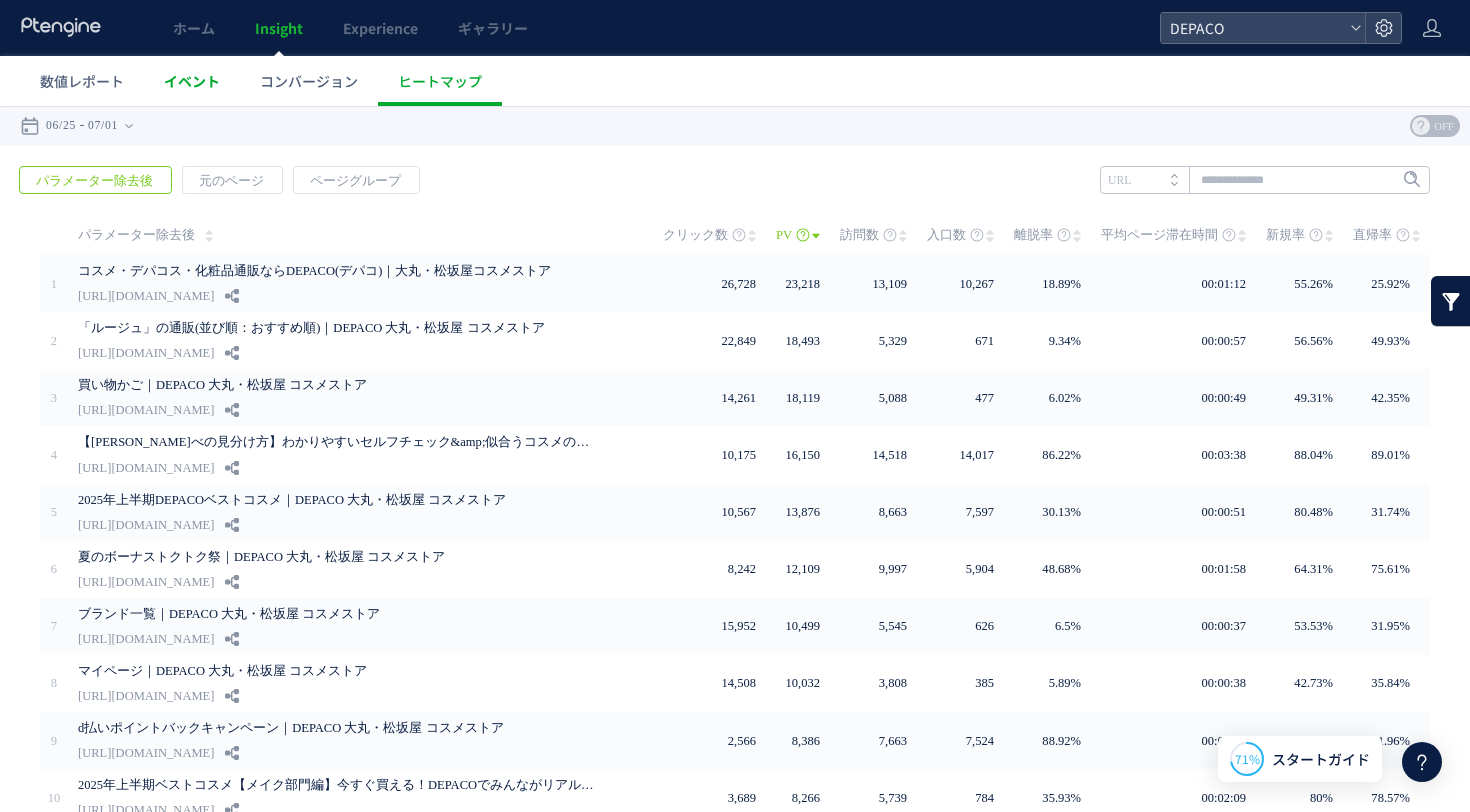 click on "イベント" at bounding box center [192, 81] 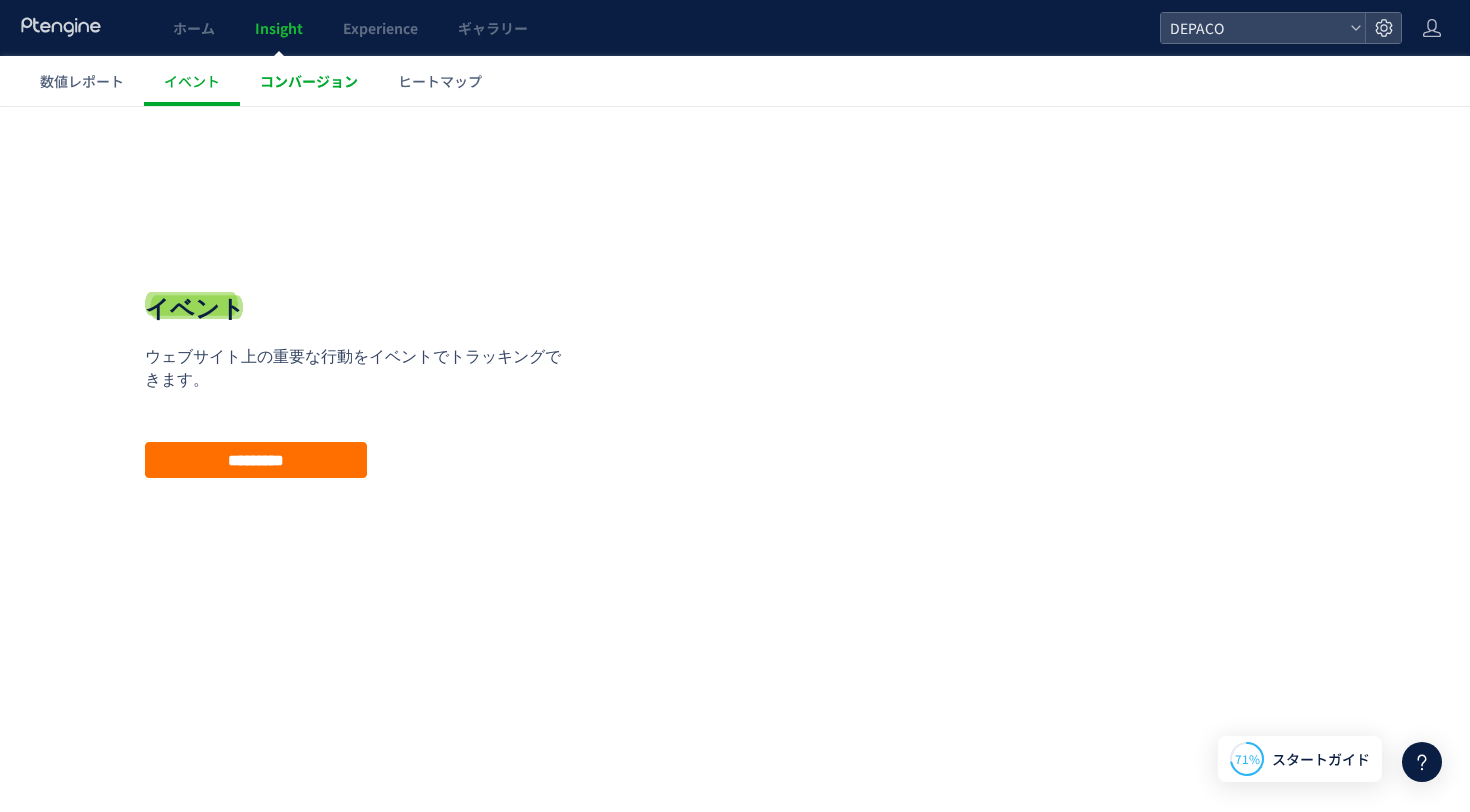 click on "コンバージョン" at bounding box center [309, 81] 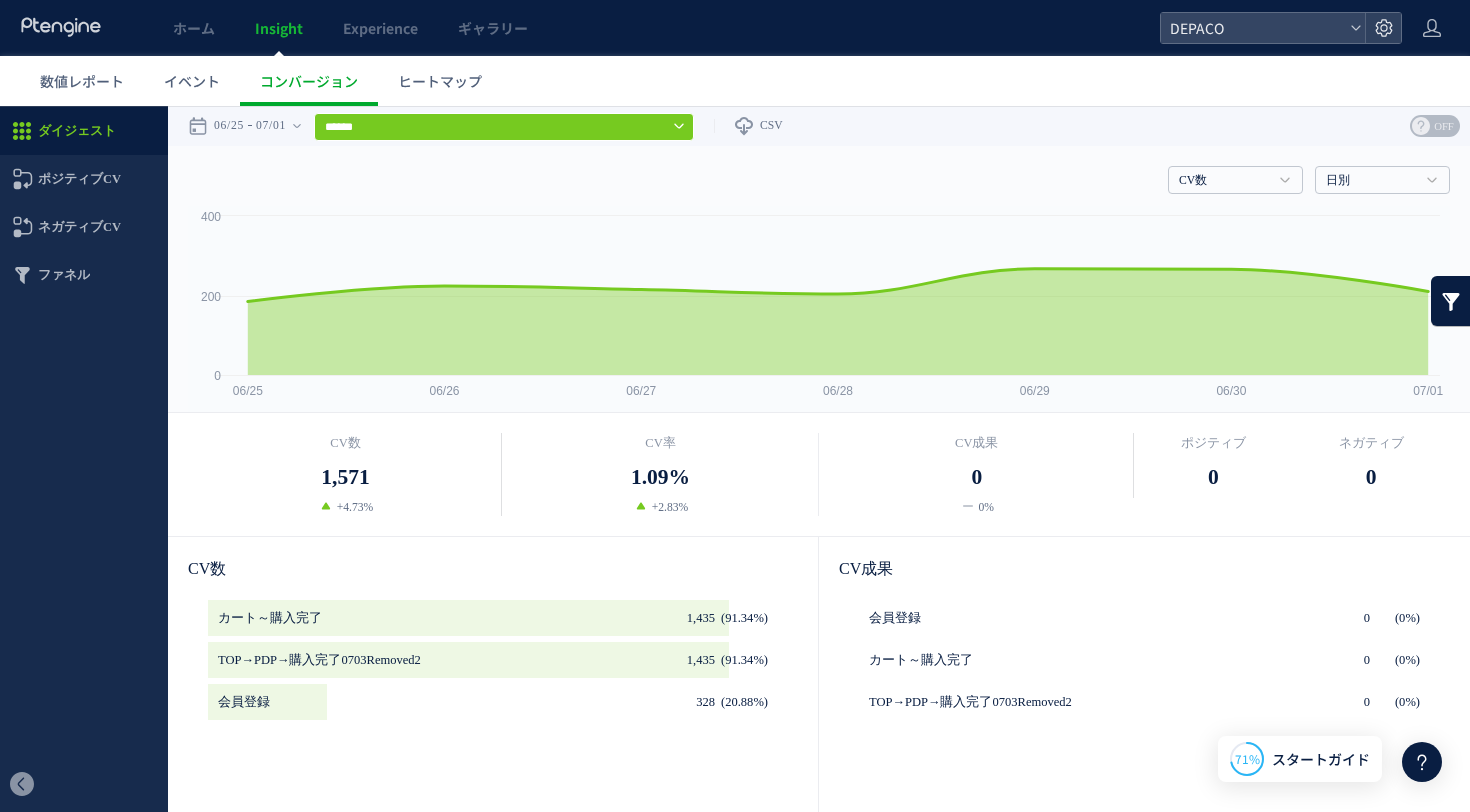 scroll, scrollTop: 101, scrollLeft: 0, axis: vertical 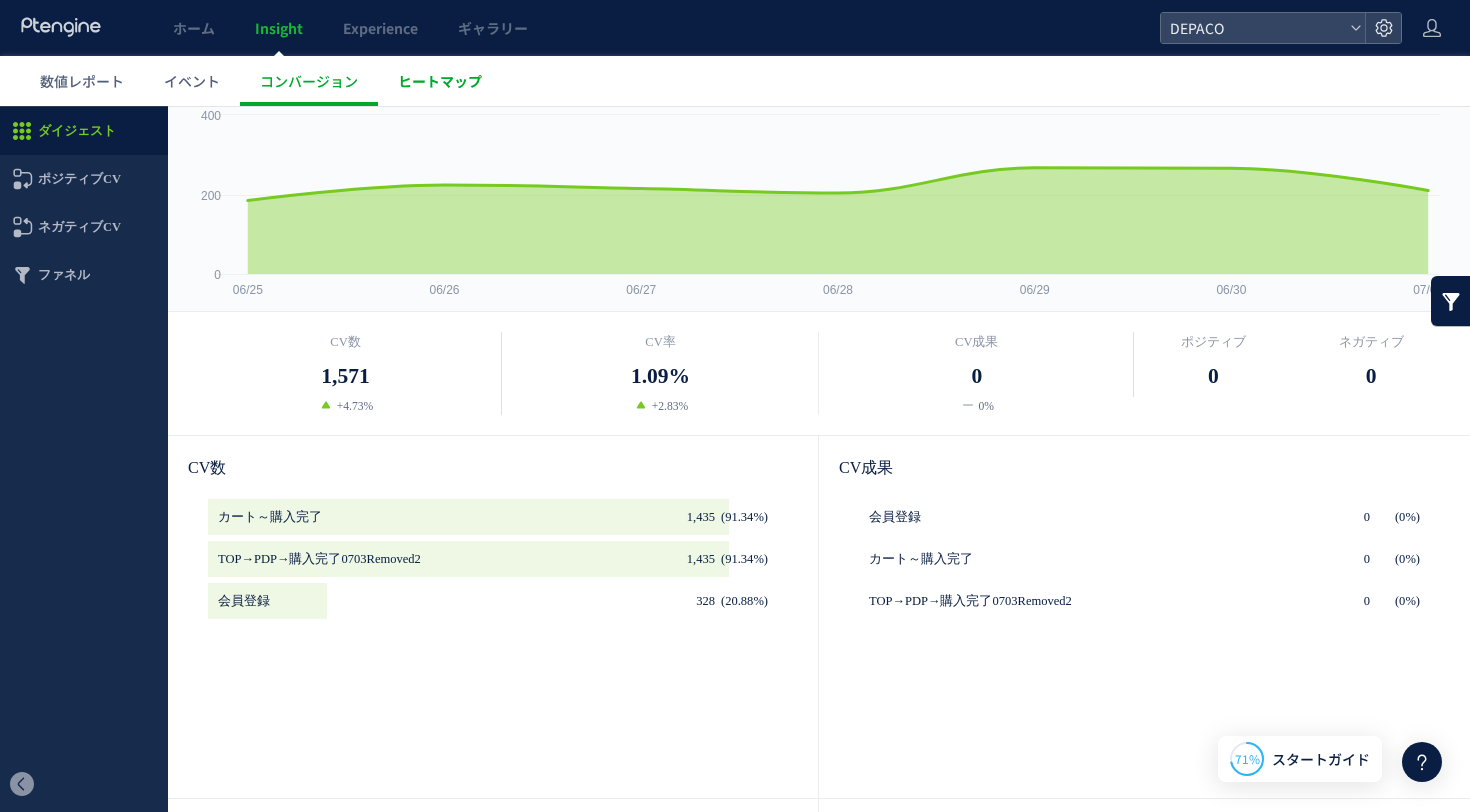 click on "ヒートマップ" at bounding box center (440, 81) 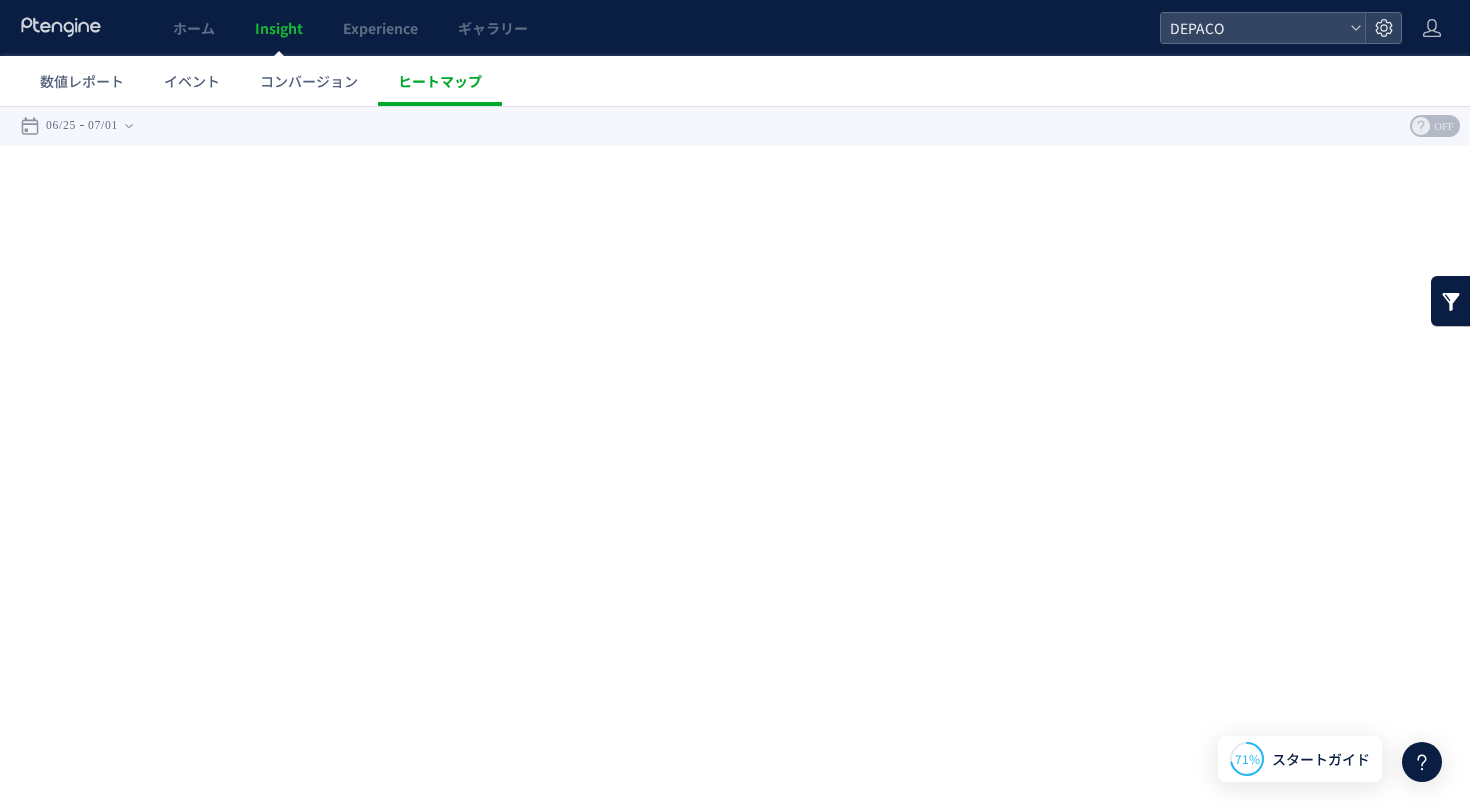 scroll, scrollTop: 0, scrollLeft: 0, axis: both 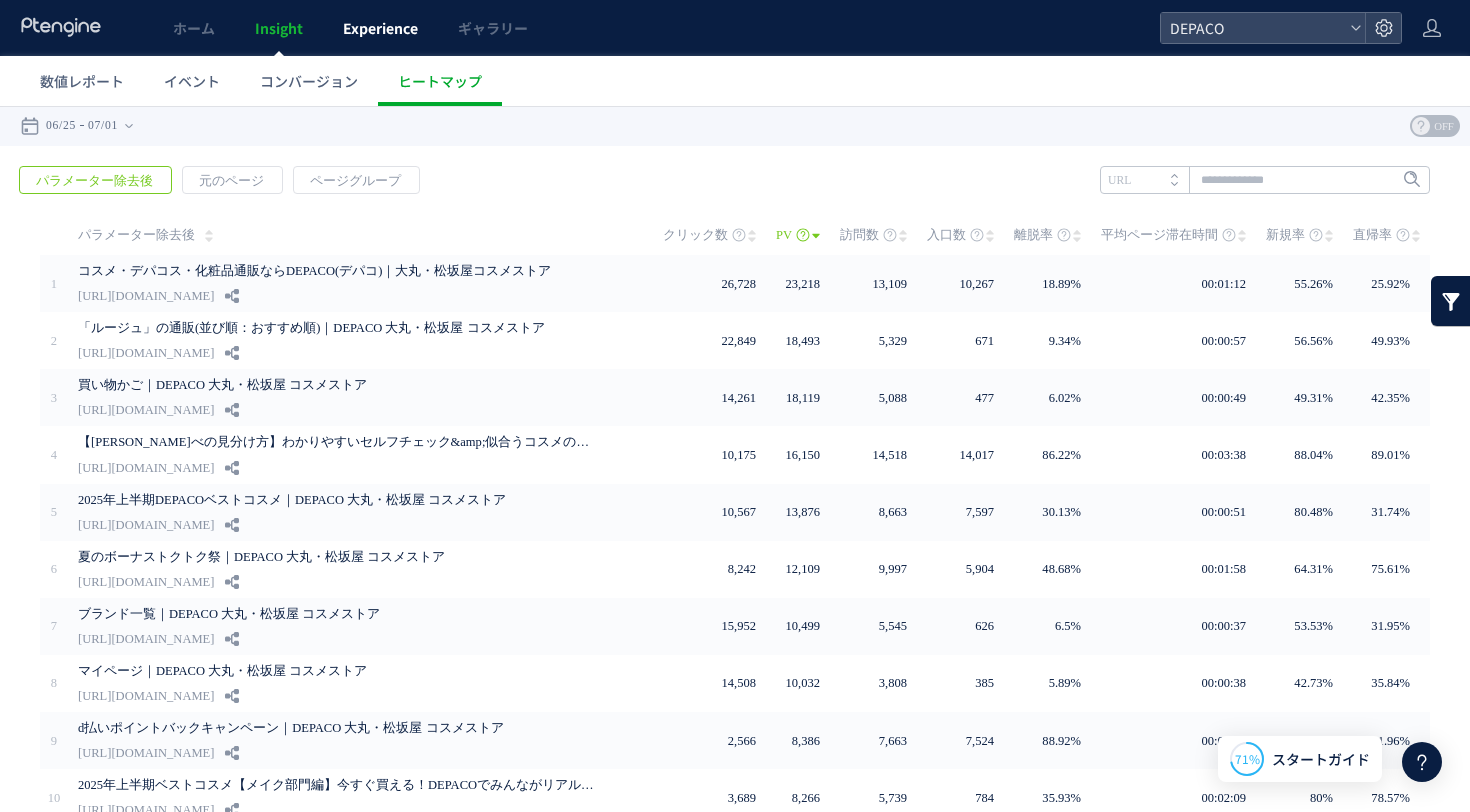 click on "Experience" 